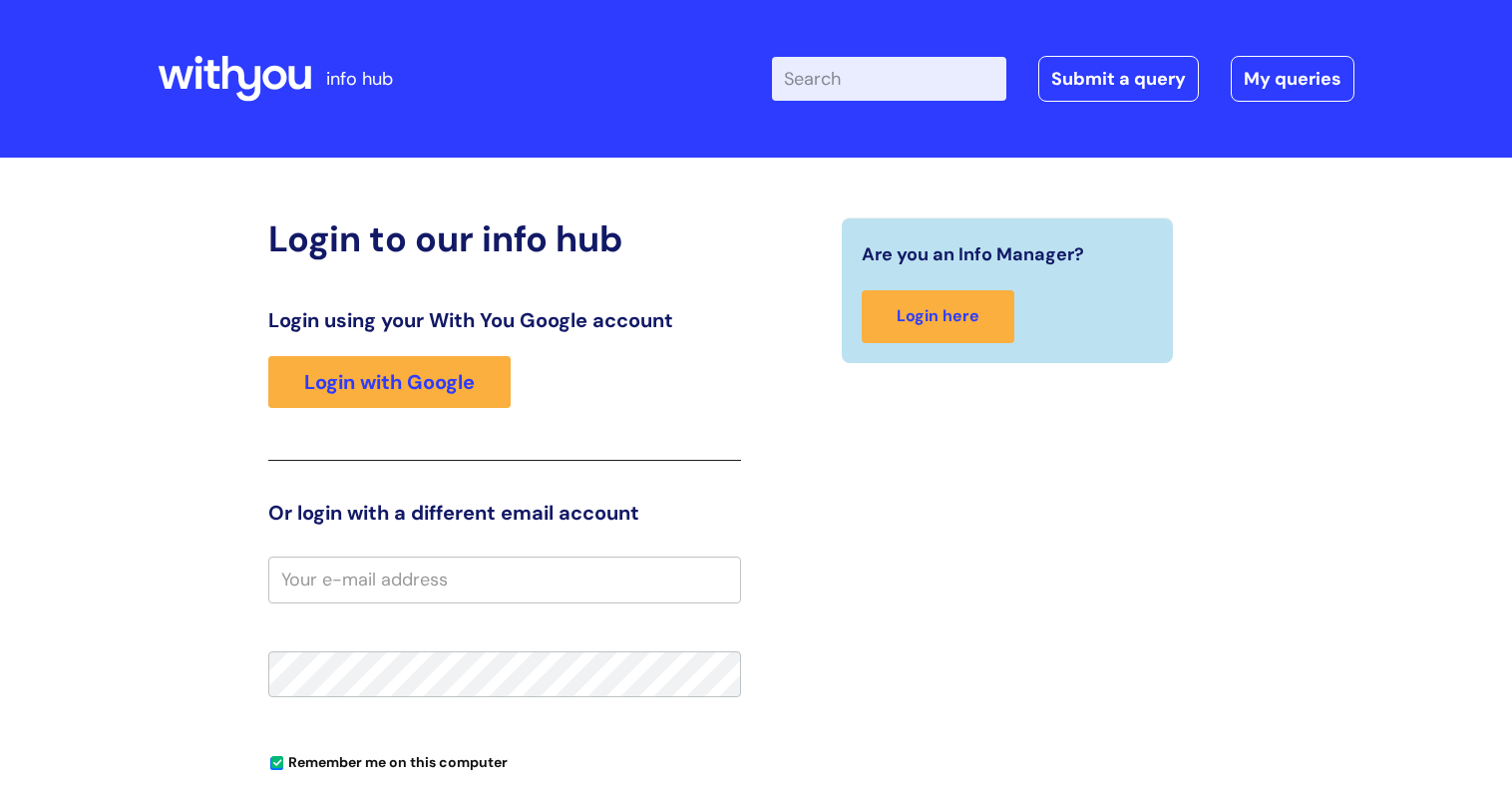 scroll, scrollTop: 0, scrollLeft: 0, axis: both 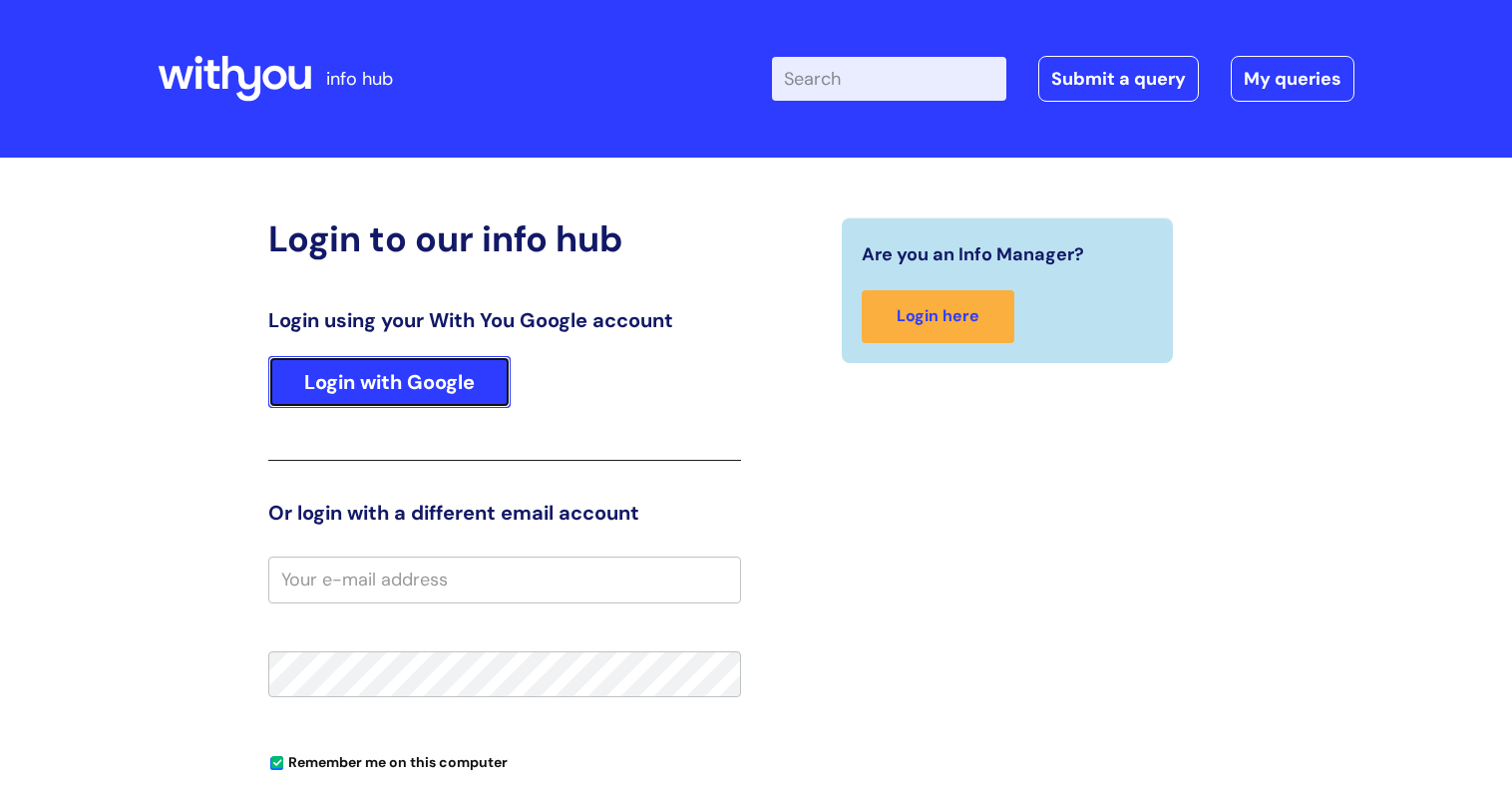 click on "Login with Google" at bounding box center [389, 382] 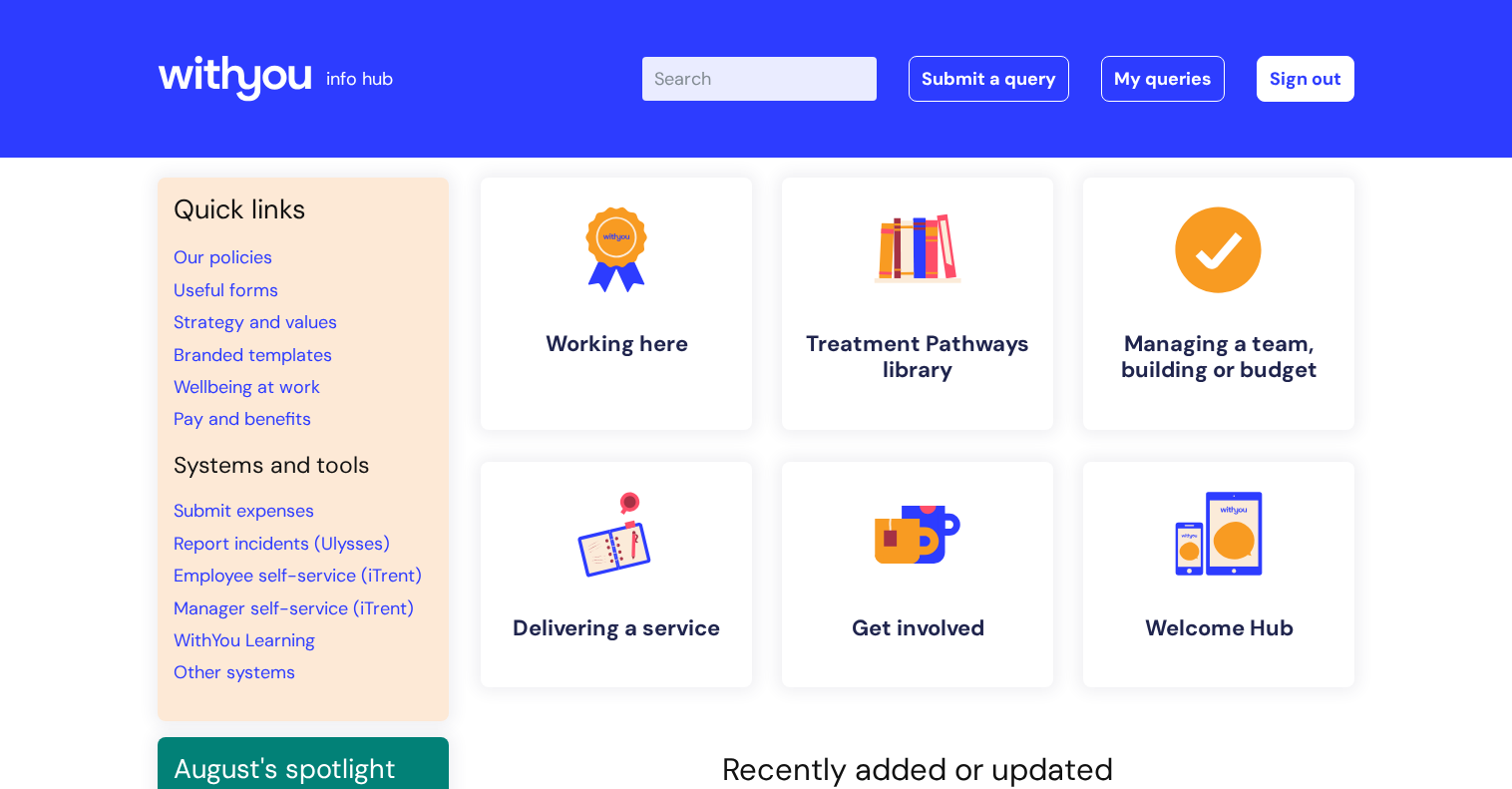 scroll, scrollTop: 0, scrollLeft: 0, axis: both 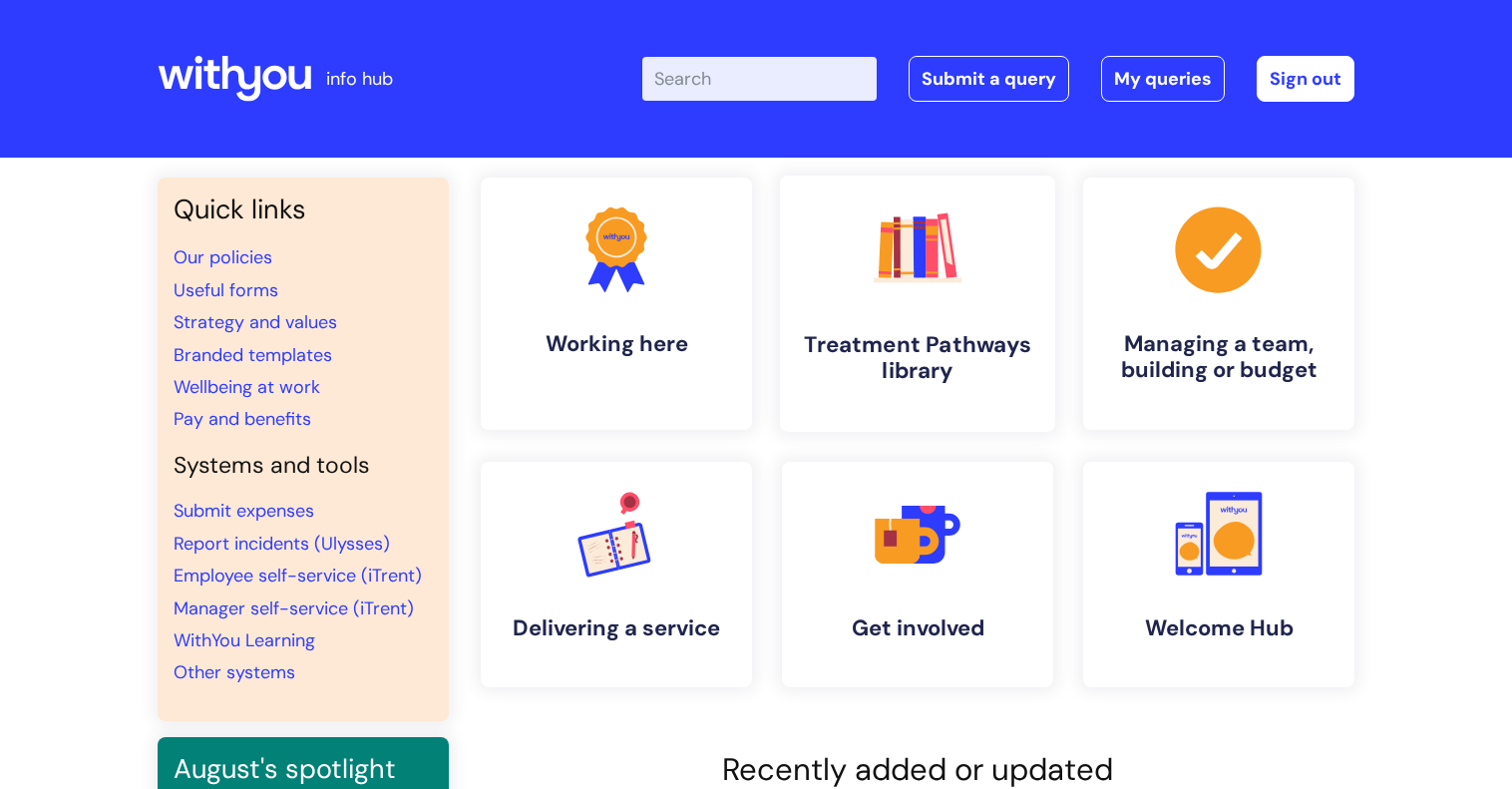 click on ".cls-1{fill:#f89b22;}.cls-1,.cls-2,.cls-3,.cls-4,.cls-5,.cls-6,.cls-7{stroke-width:0px;}.cls-2{fill:#2d3cff;}.cls-3{fill:#3b2060;}.cls-4{fill:#5763ff;}.cls-5{fill:#a53144;}.cls-6{fill:#fe4e69;}.cls-7{fill:#028177;}
Treatment Pathways library" at bounding box center [918, 303] 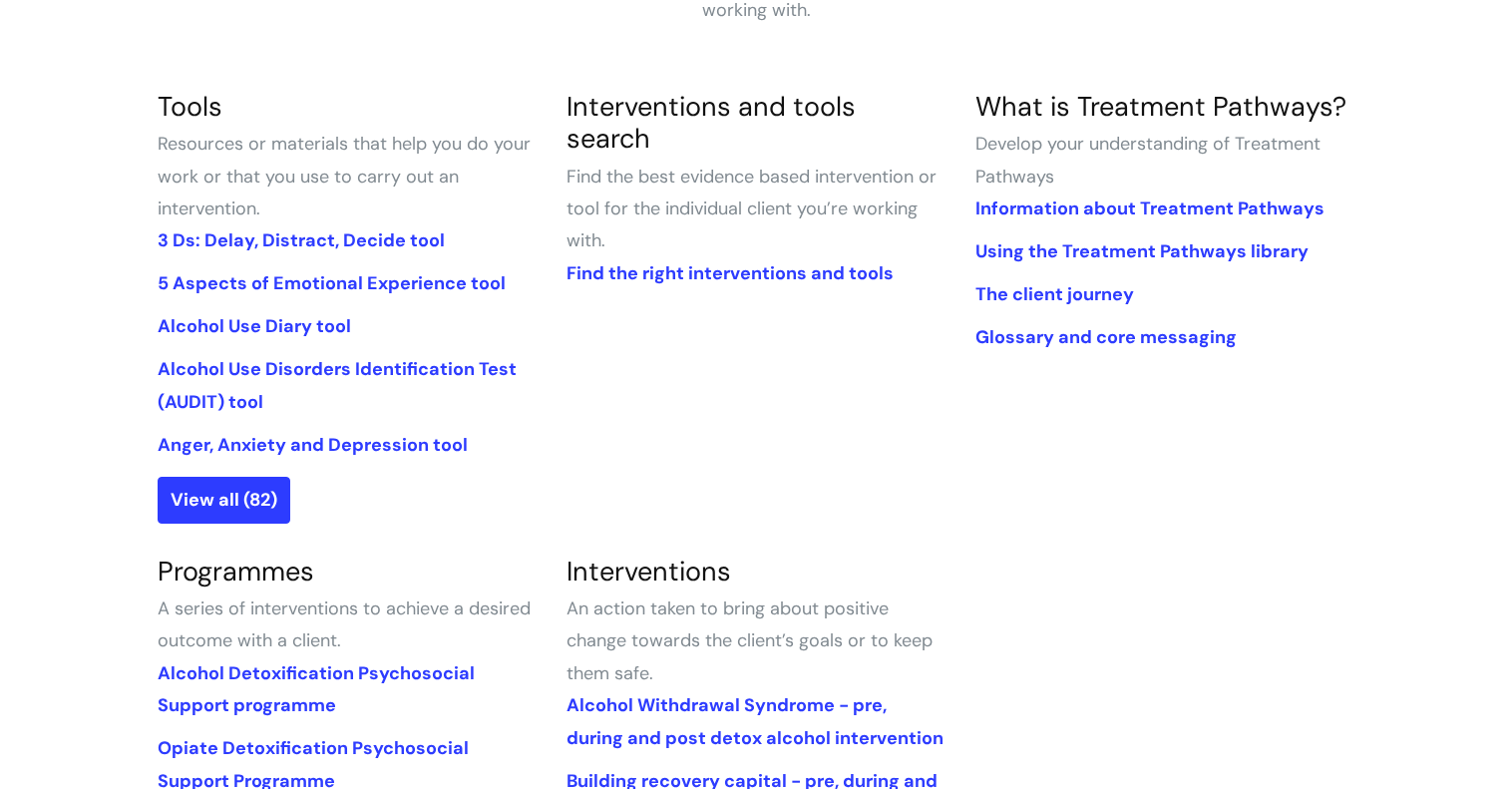 scroll, scrollTop: 455, scrollLeft: 0, axis: vertical 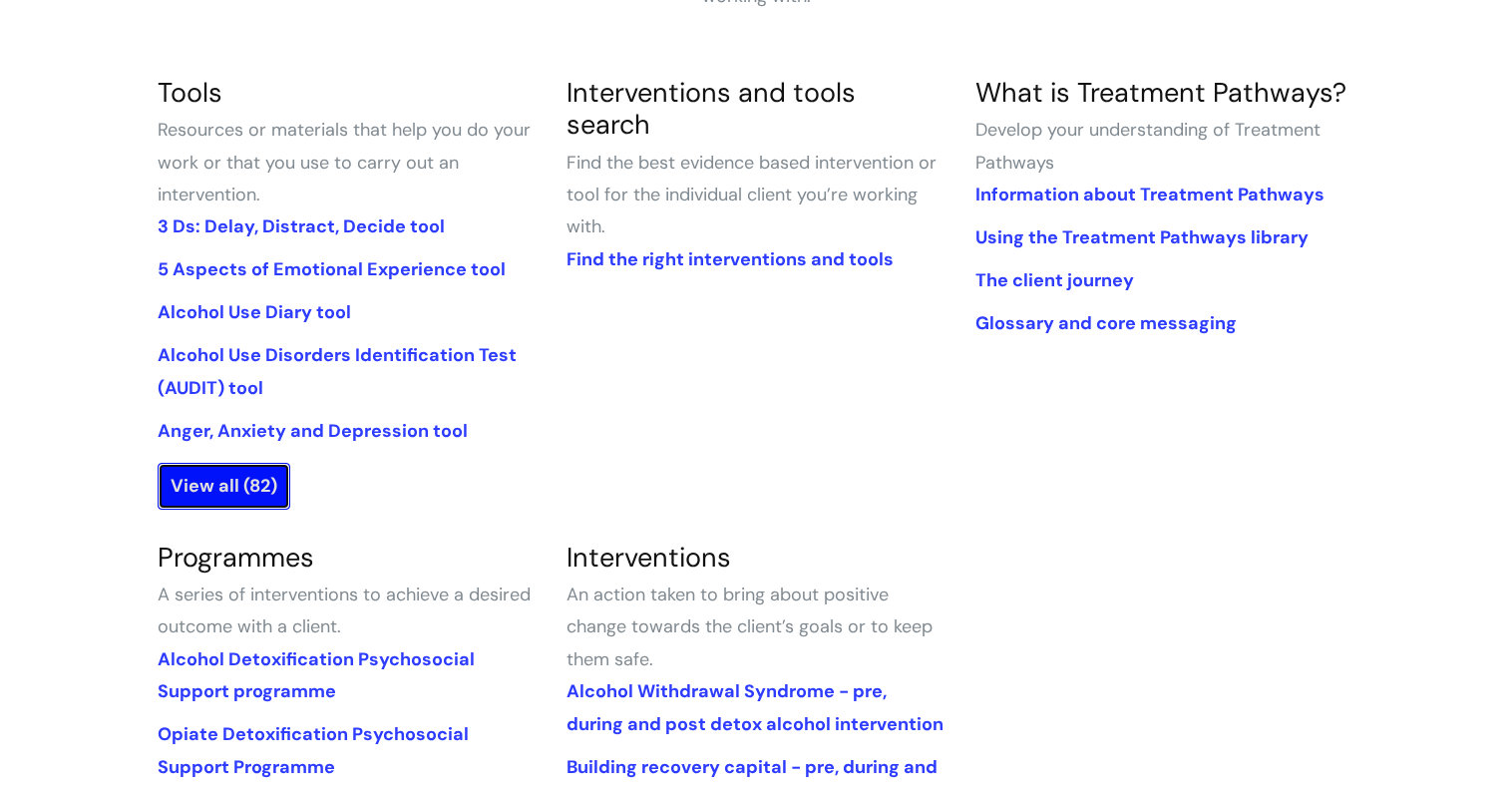 click on "View all (82)" at bounding box center [223, 486] 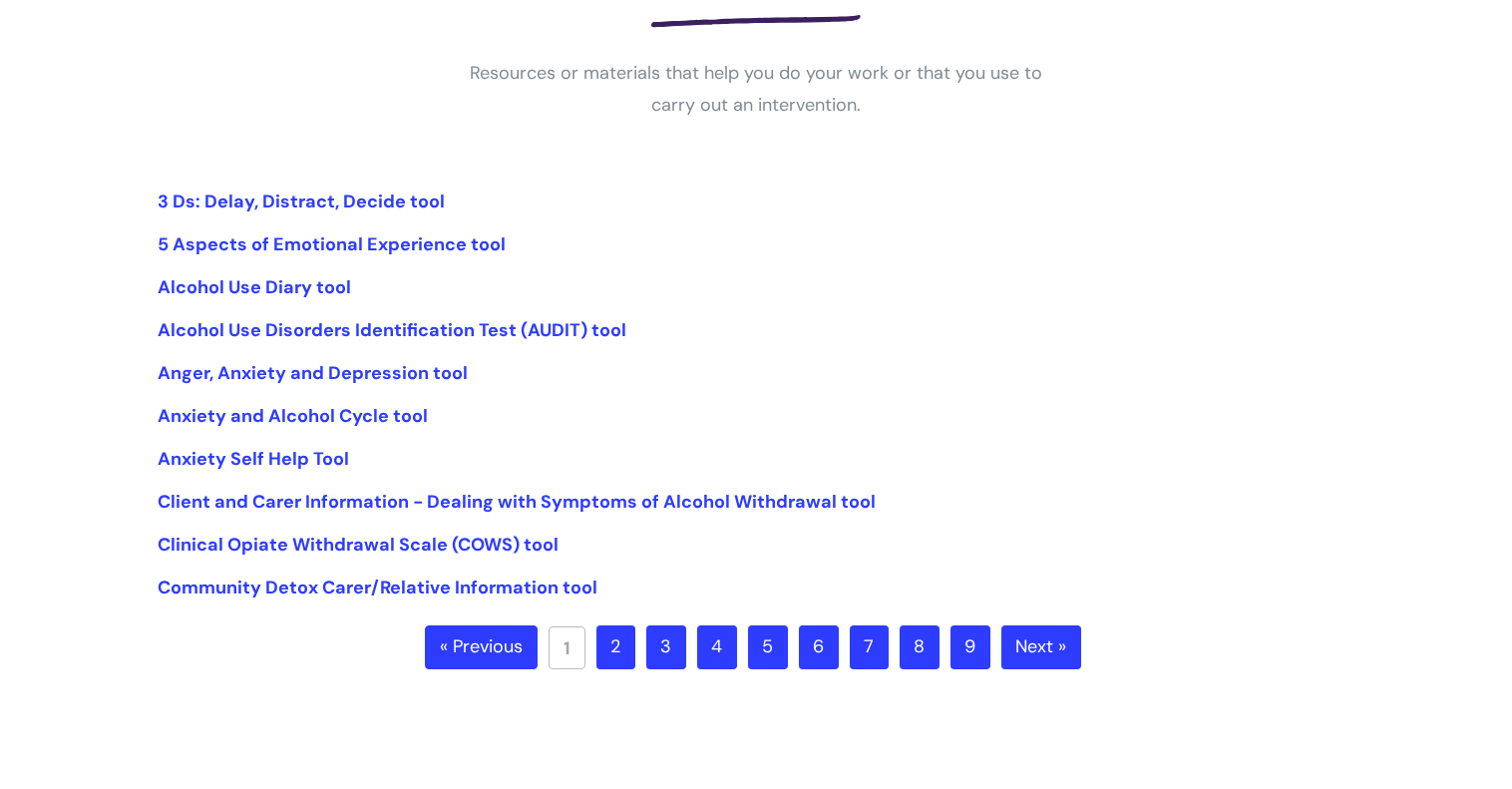 scroll, scrollTop: 350, scrollLeft: 0, axis: vertical 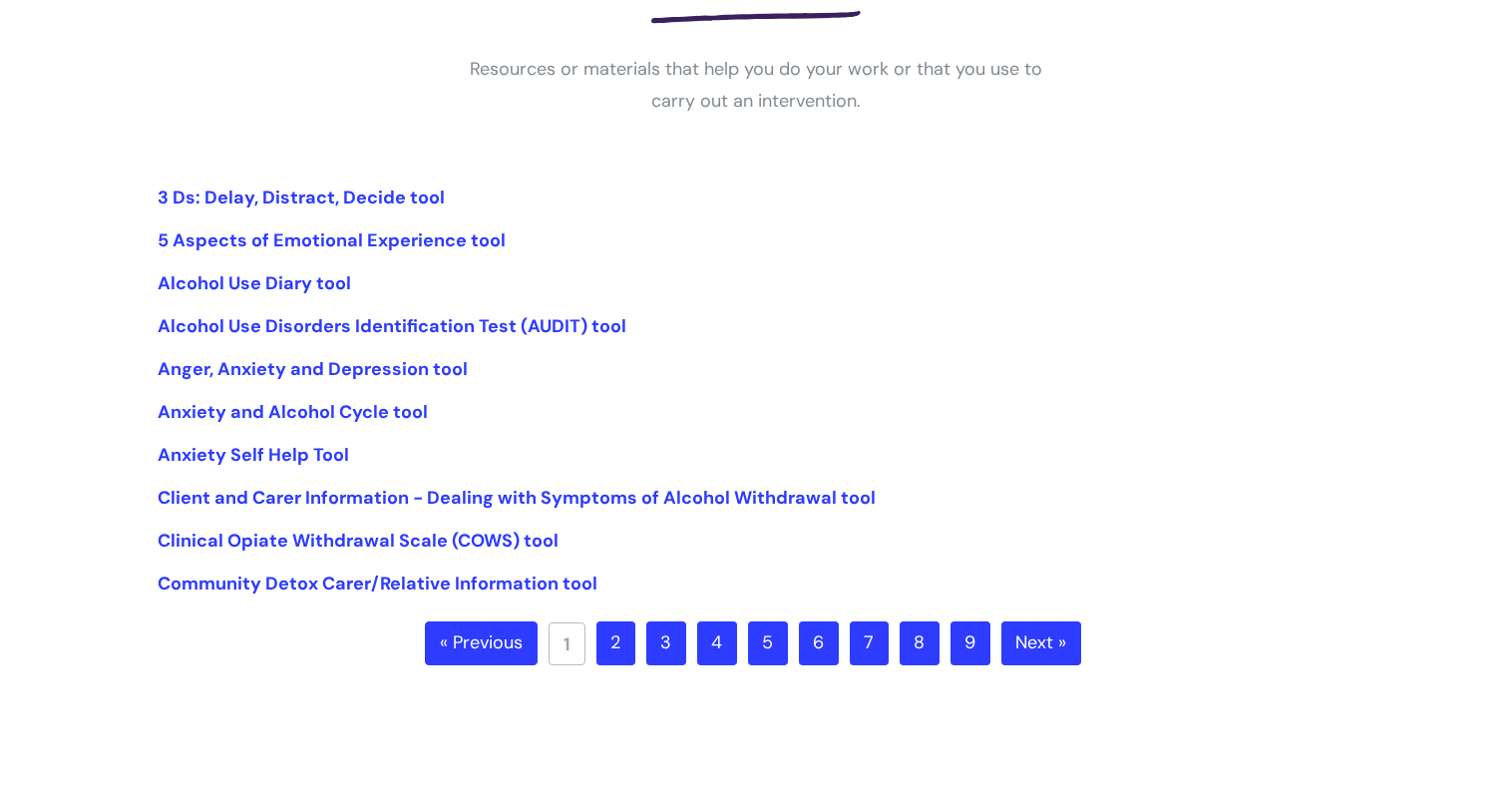 click on "7" at bounding box center (869, 643) 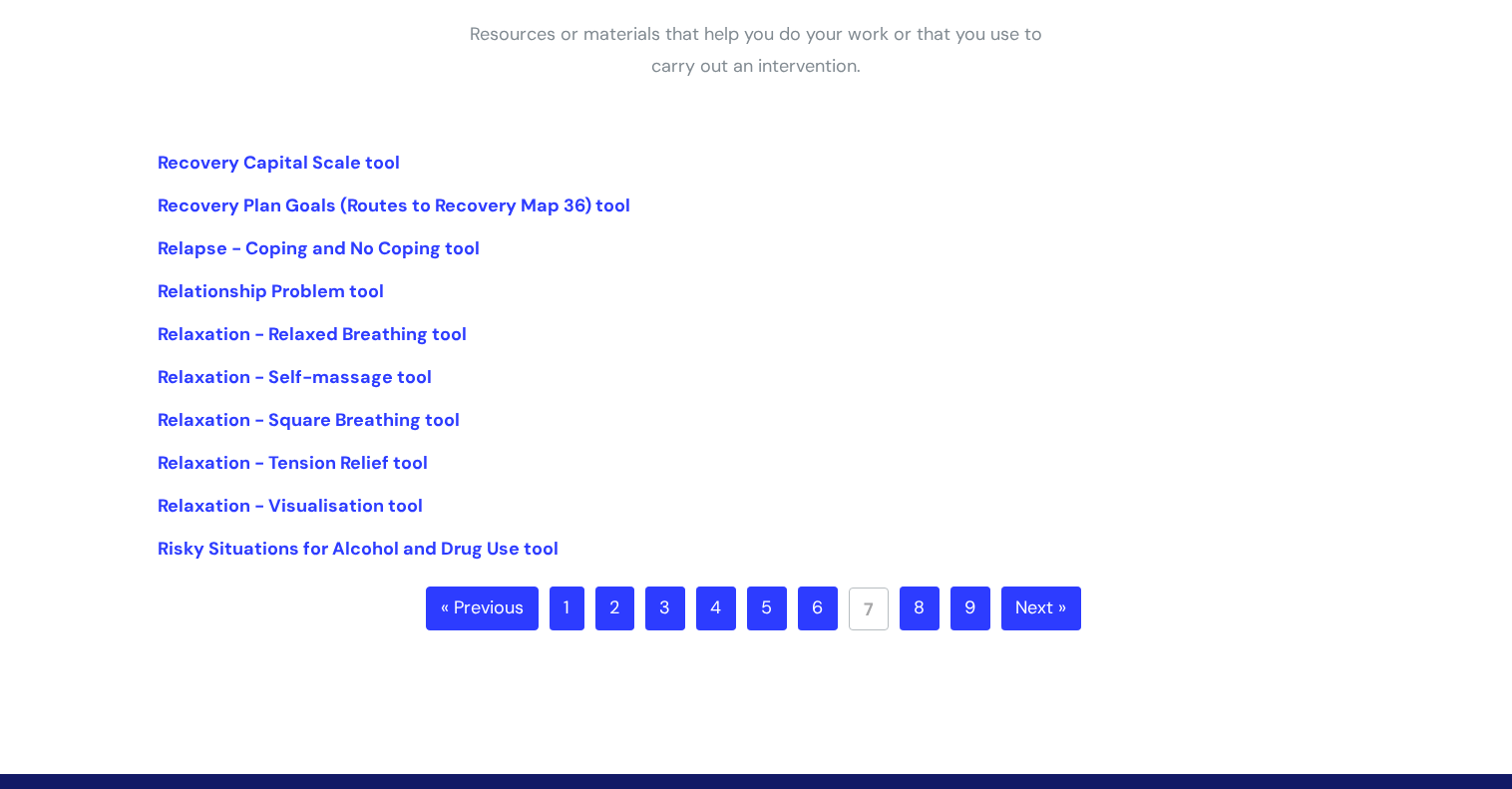 scroll, scrollTop: 390, scrollLeft: 0, axis: vertical 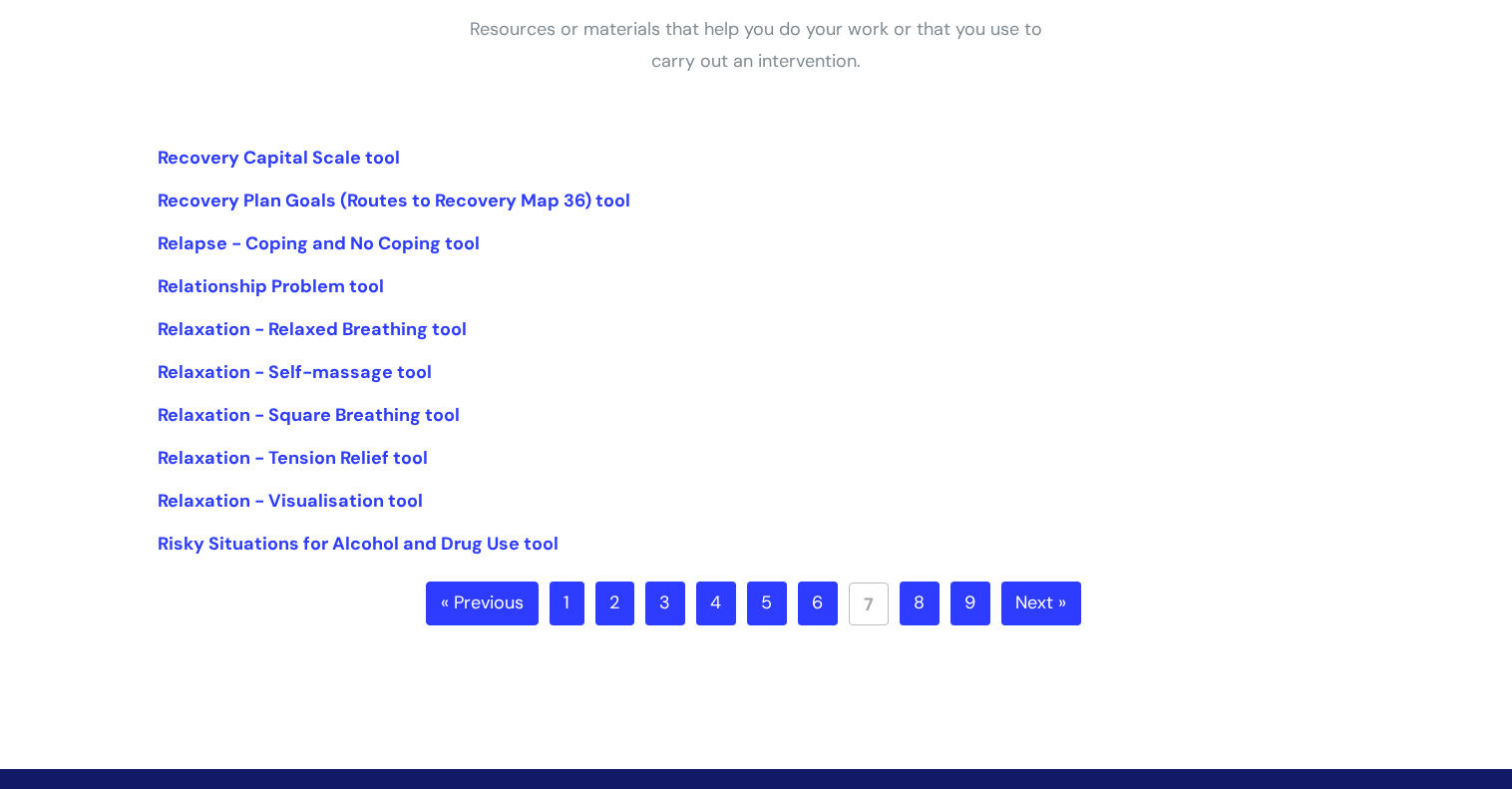 click on "8" at bounding box center (920, 603) 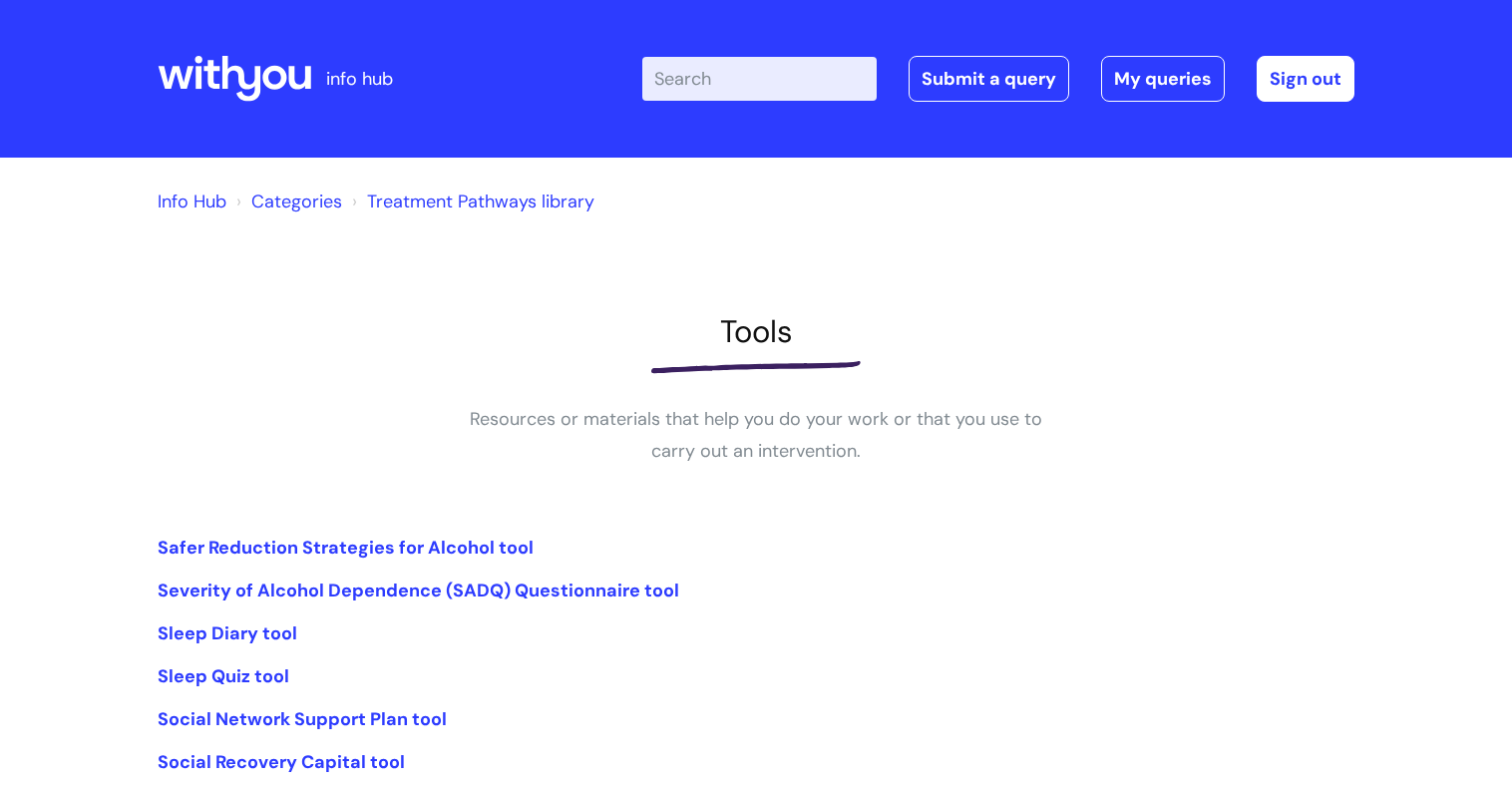 scroll, scrollTop: 0, scrollLeft: 0, axis: both 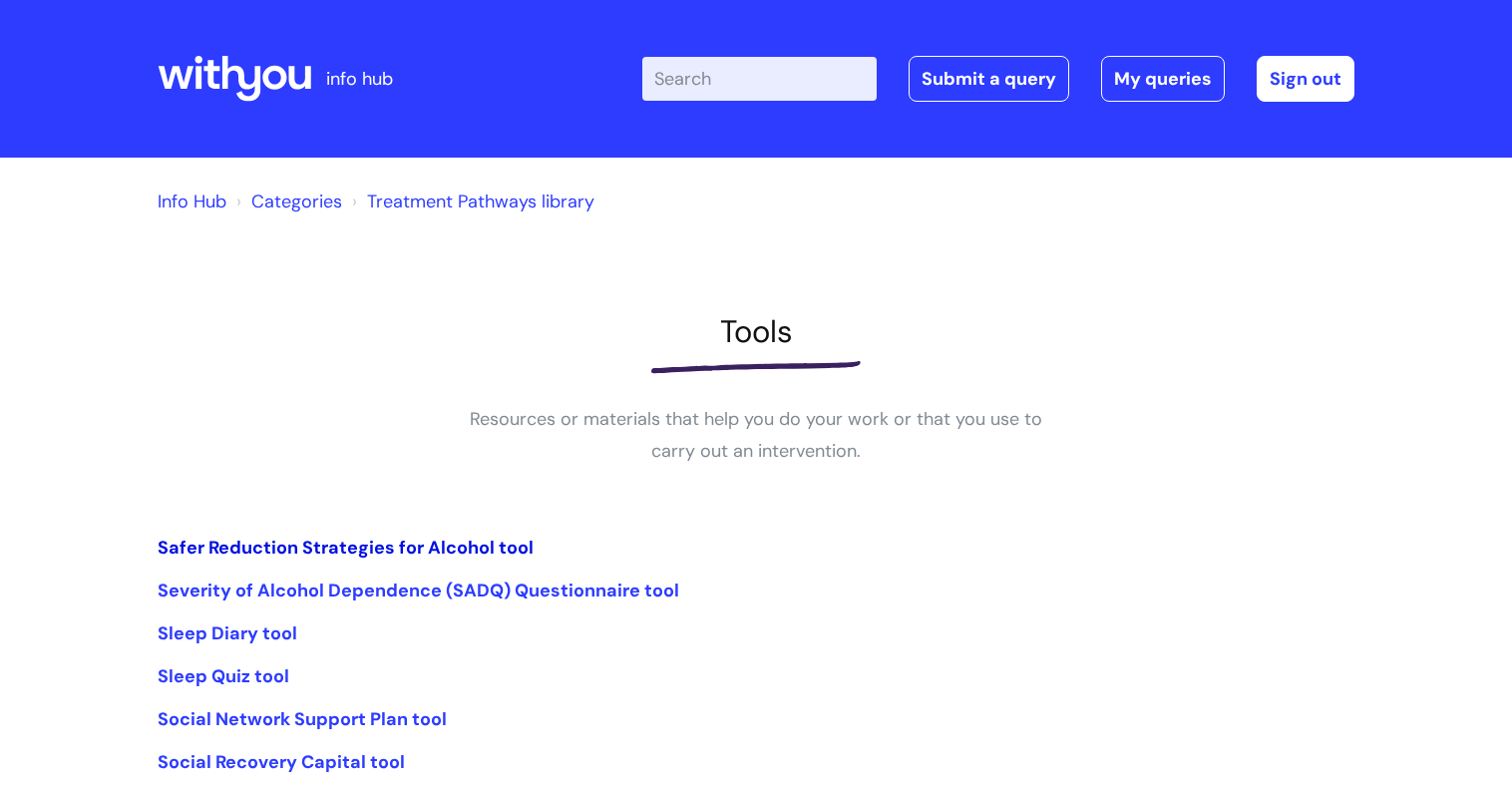 click on "Safer Reduction Strategies for Alcohol tool" at bounding box center (345, 548) 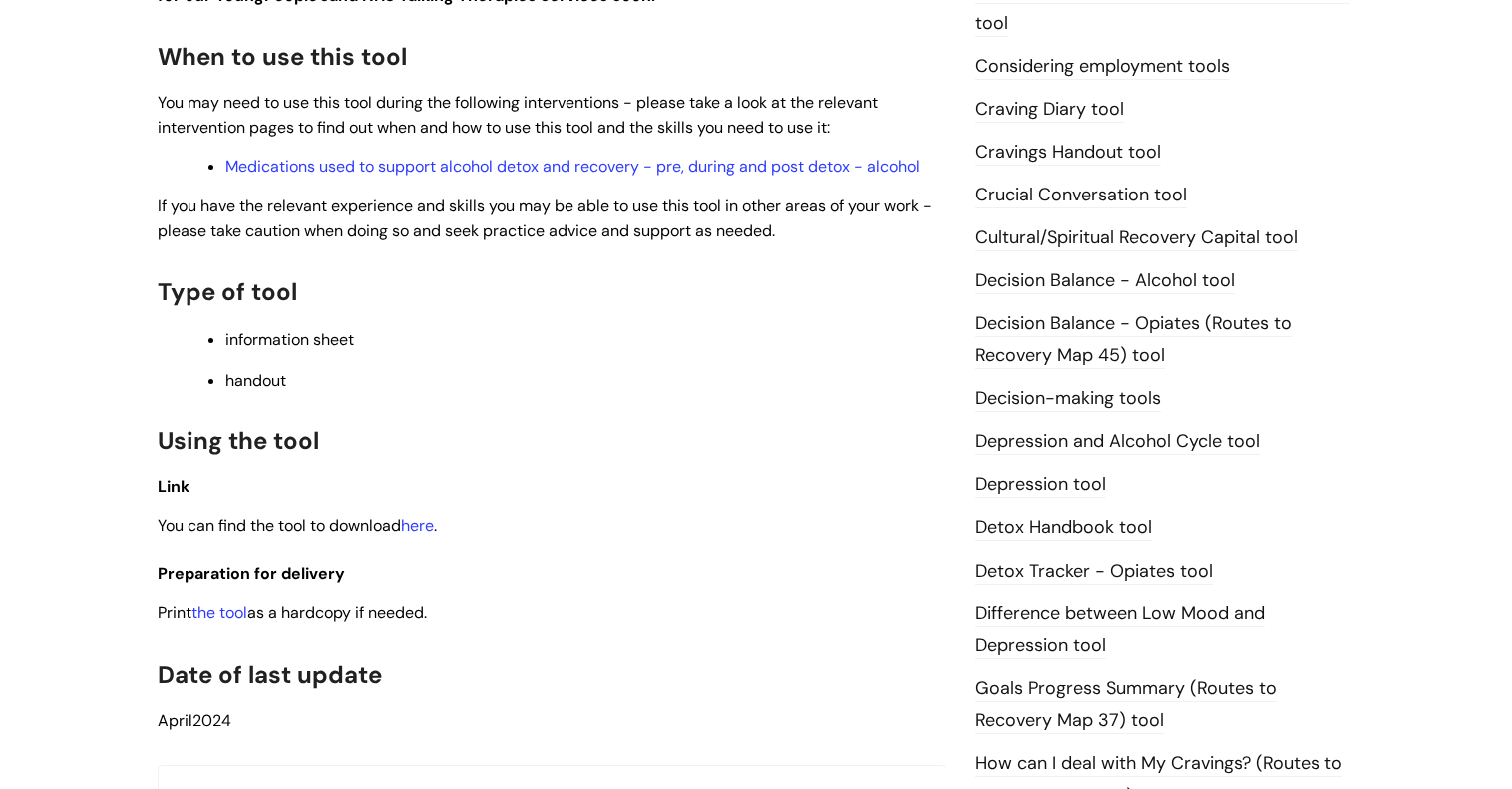 scroll, scrollTop: 770, scrollLeft: 0, axis: vertical 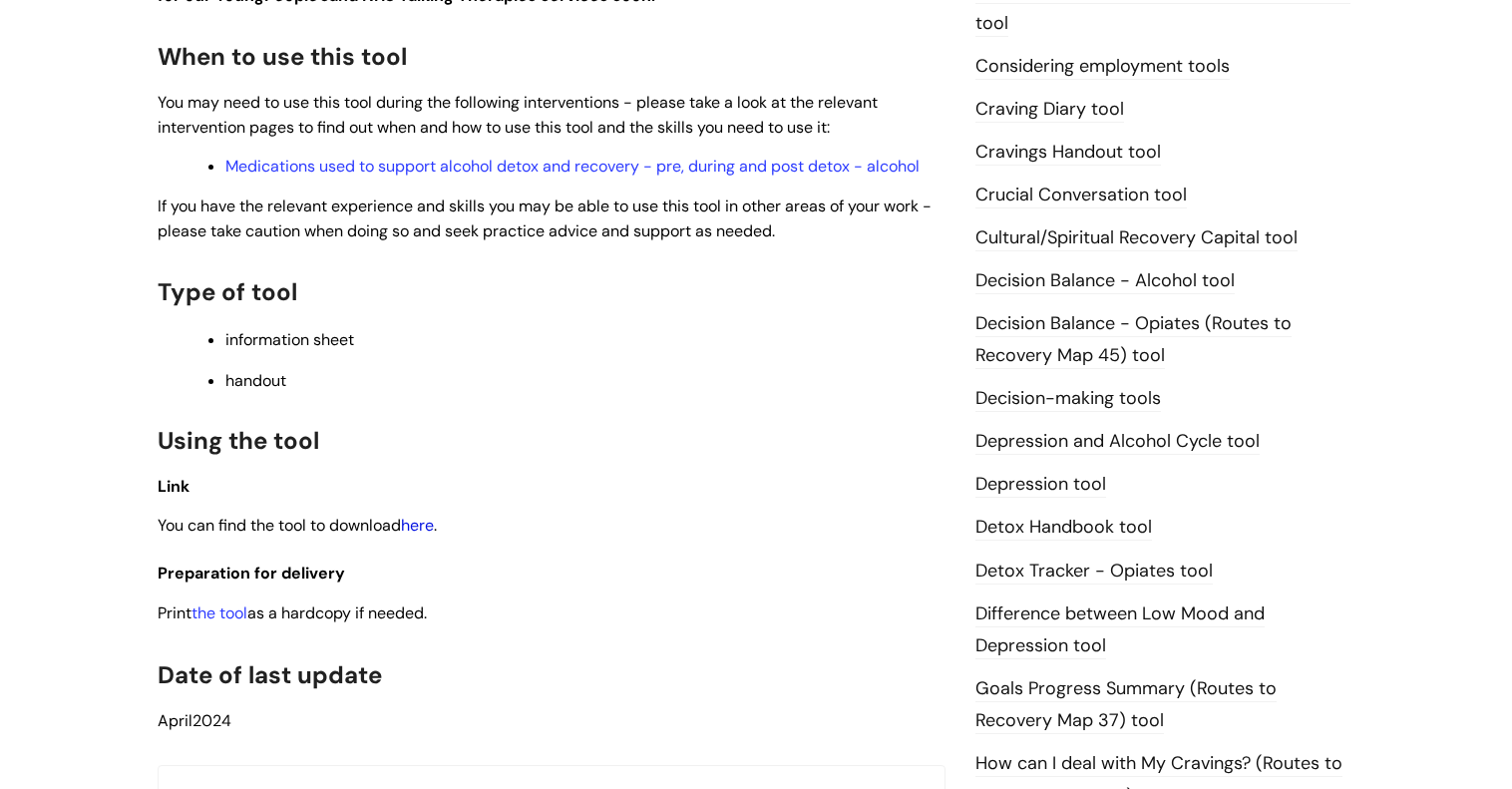 click on "here" at bounding box center (417, 525) 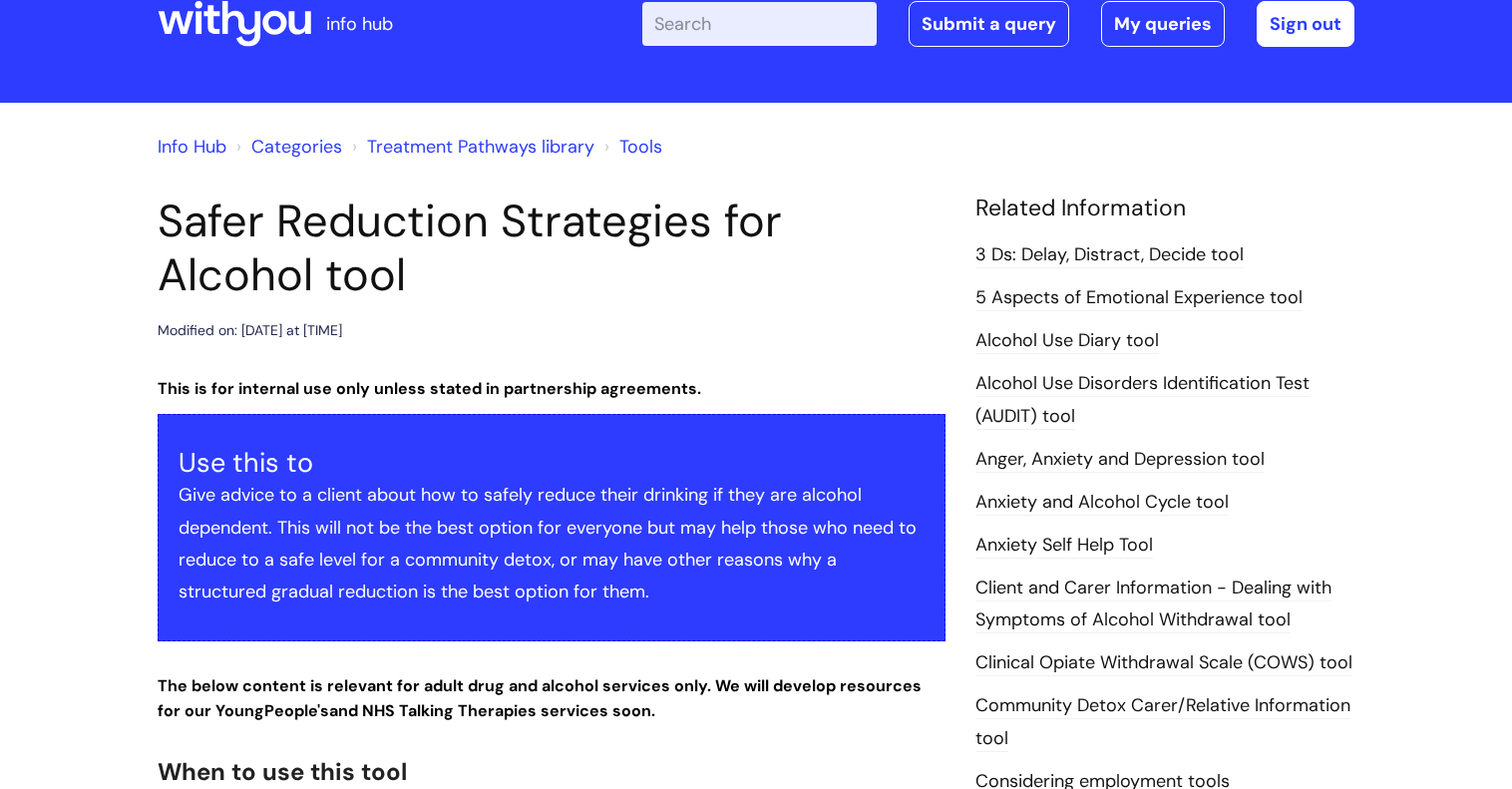 scroll, scrollTop: 0, scrollLeft: 0, axis: both 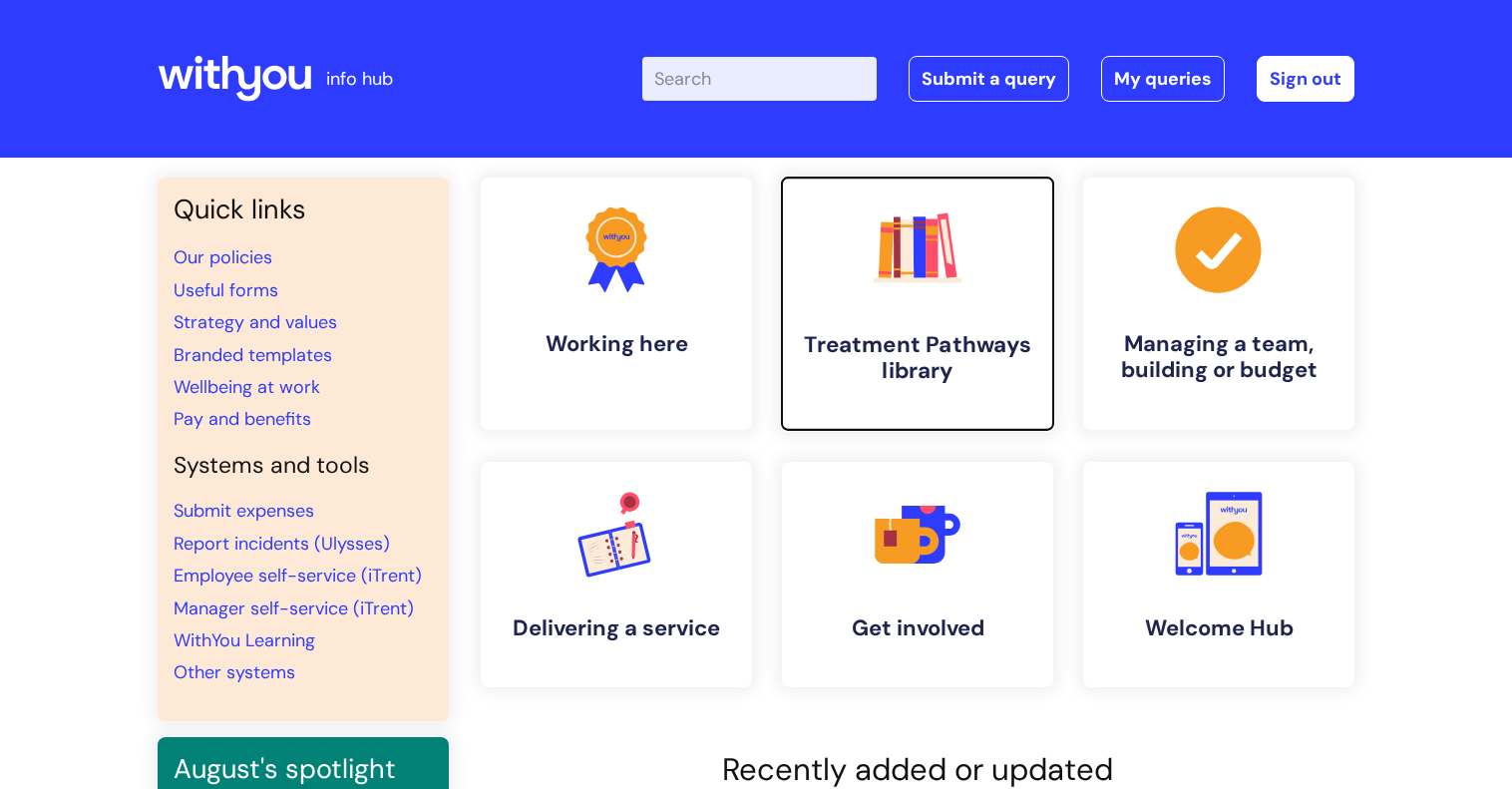 click 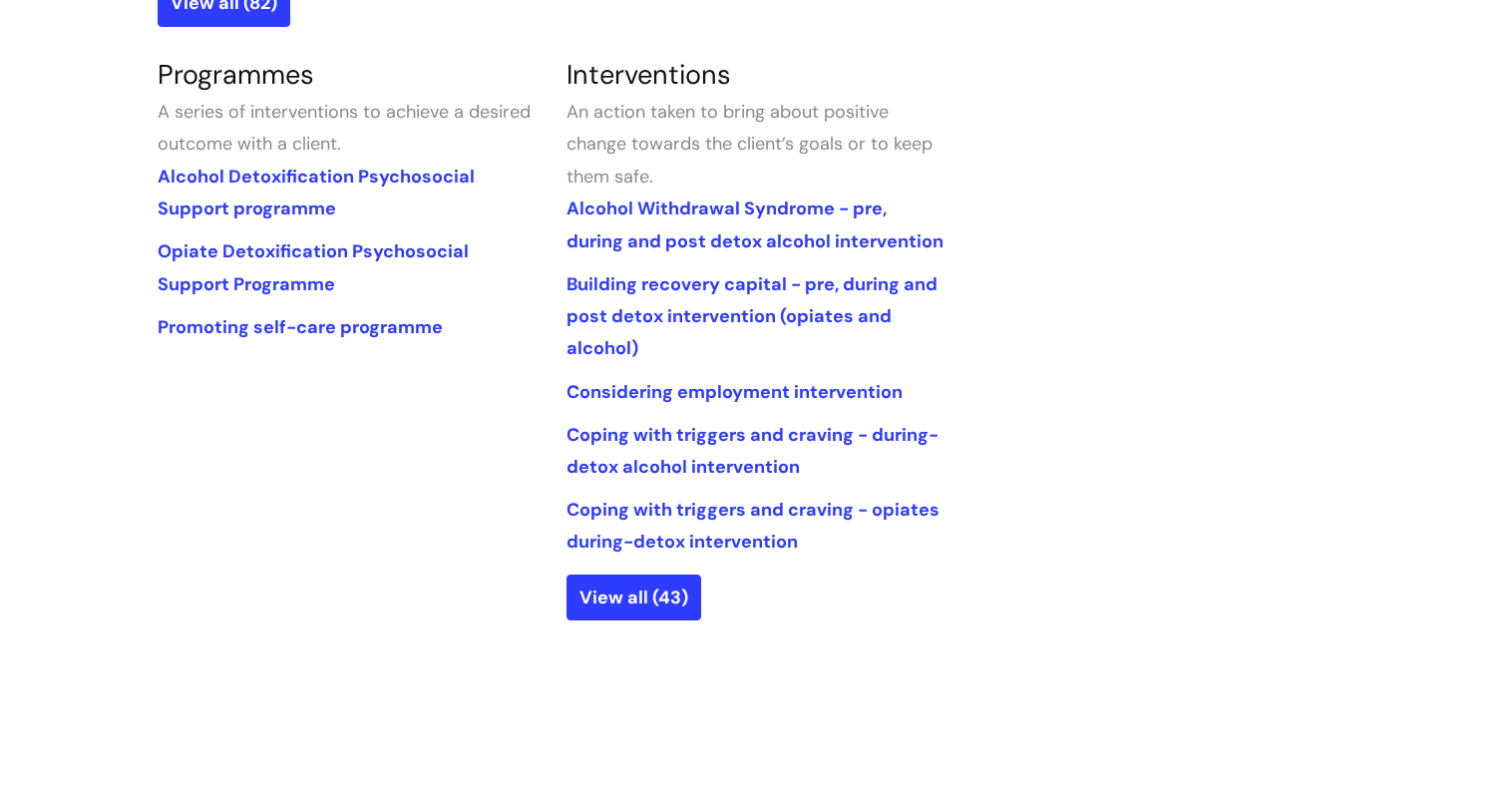 scroll, scrollTop: 950, scrollLeft: 0, axis: vertical 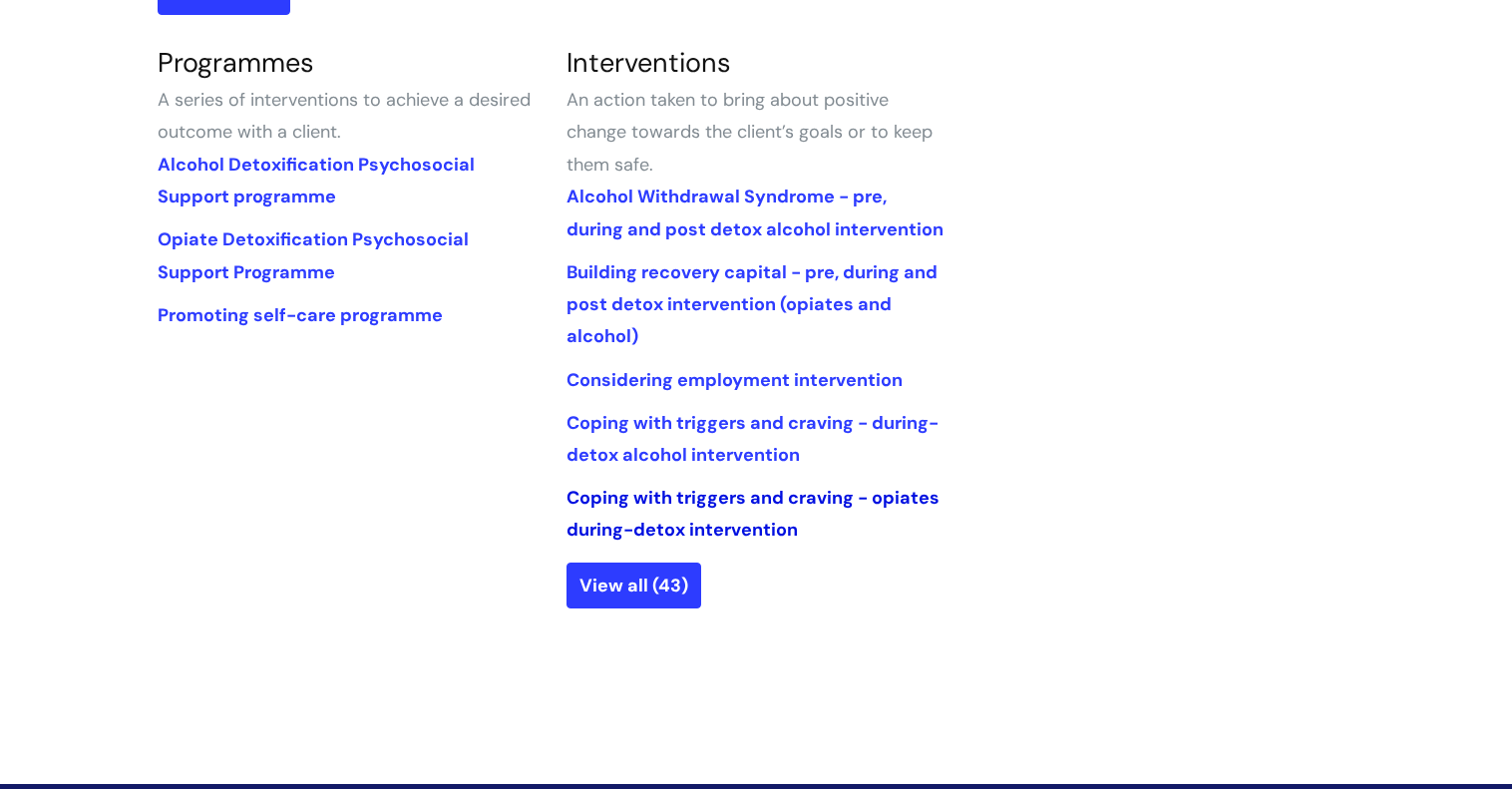 click on "Coping with triggers and craving - opiates during-detox intervention" at bounding box center (753, 514) 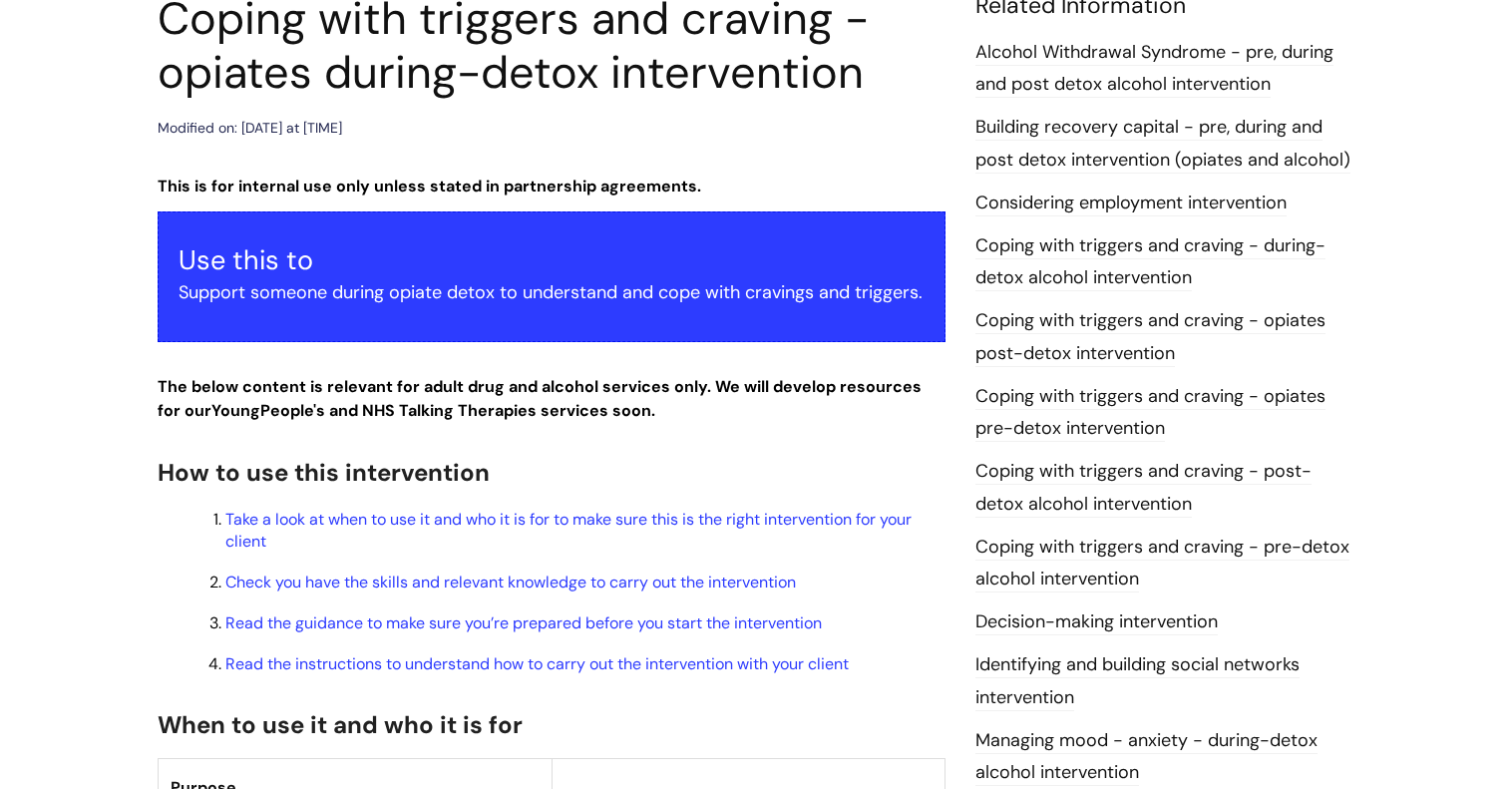 scroll, scrollTop: 0, scrollLeft: 0, axis: both 